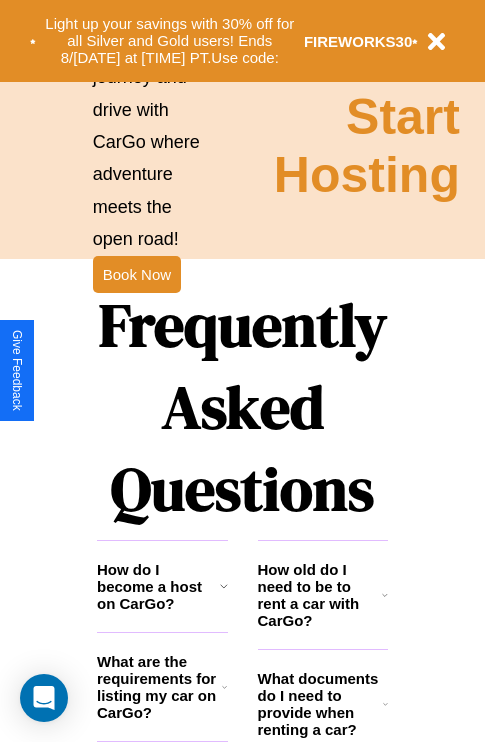 scroll, scrollTop: 2423, scrollLeft: 0, axis: vertical 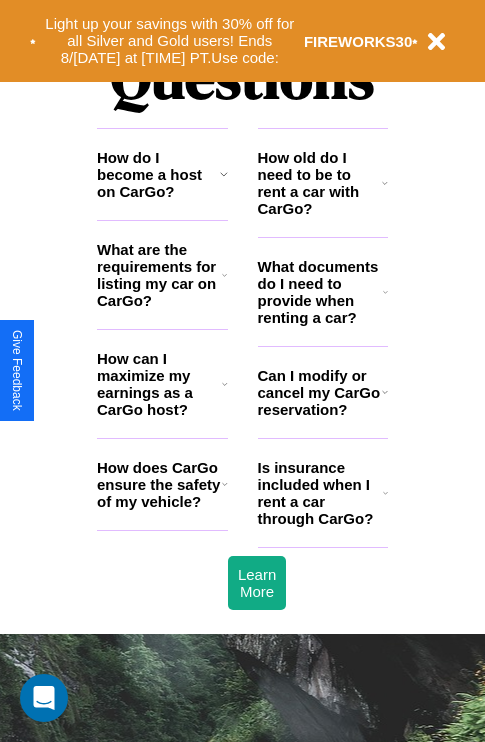 click 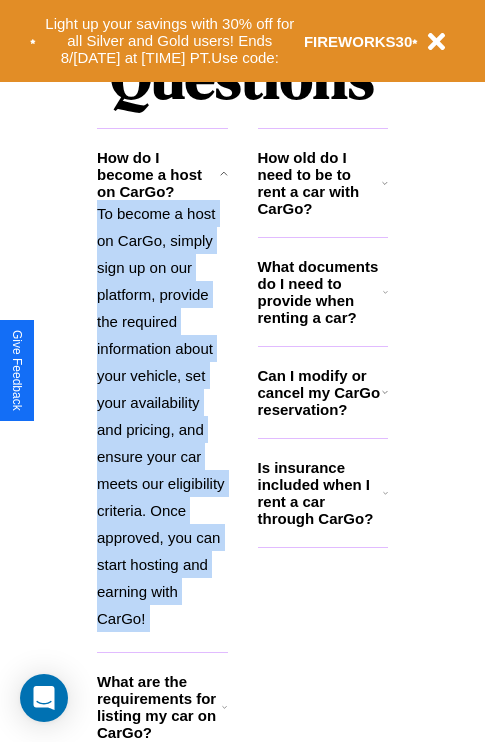 scroll, scrollTop: 2584, scrollLeft: 0, axis: vertical 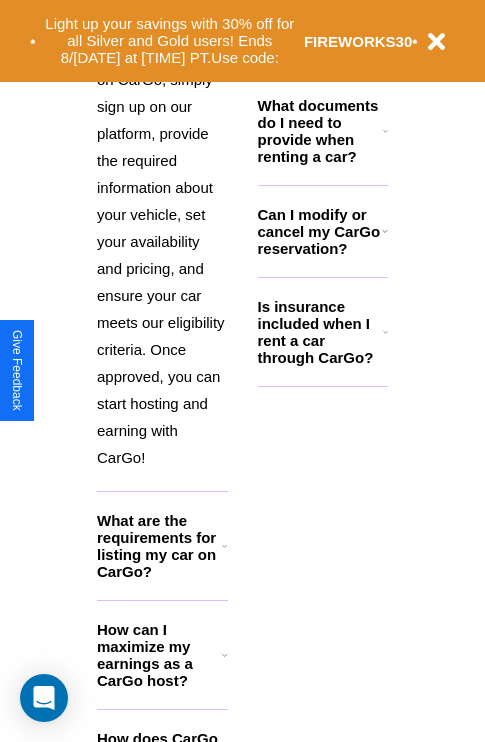 click on "How can I maximize my earnings as a CarGo host?" at bounding box center [159, 655] 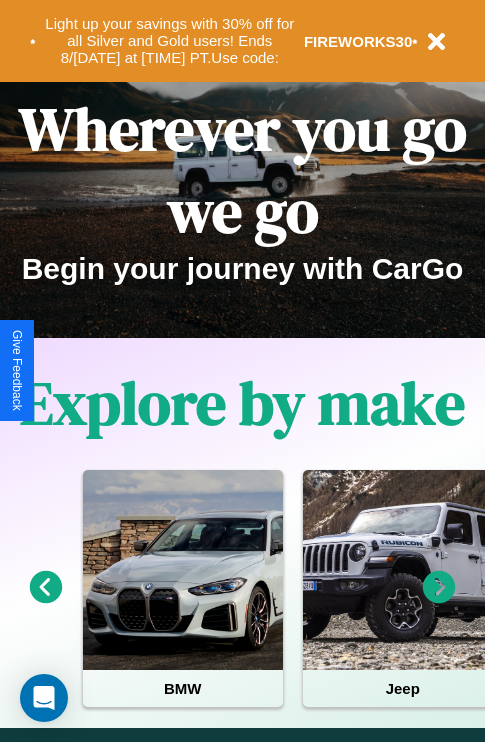 scroll, scrollTop: 0, scrollLeft: 0, axis: both 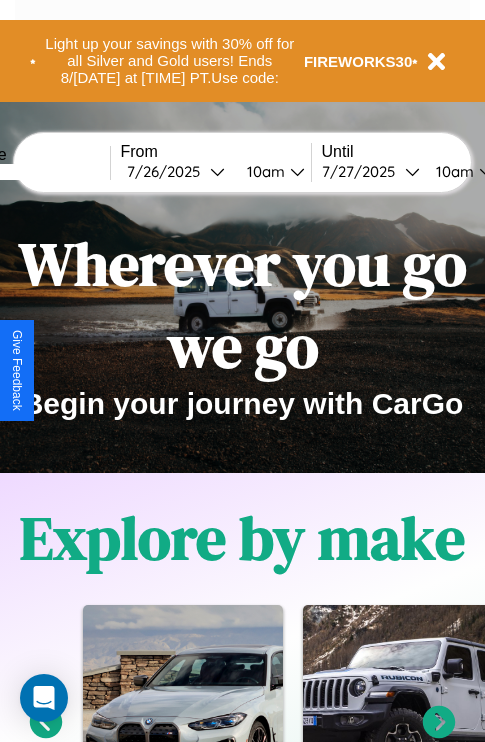 click at bounding box center (35, 172) 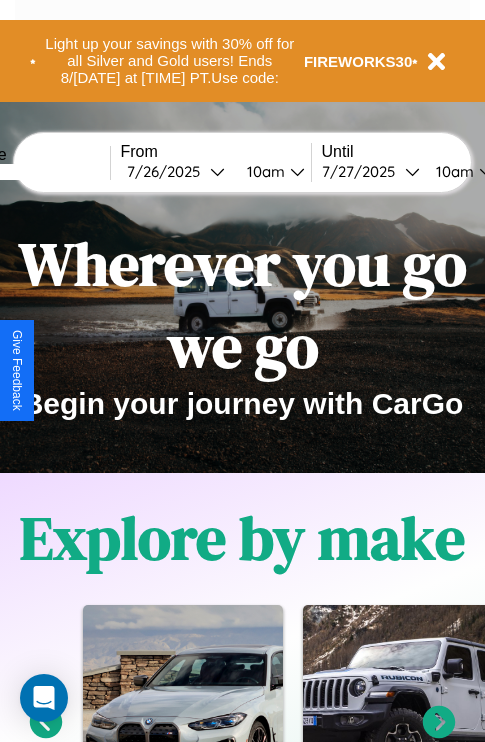 type on "*****" 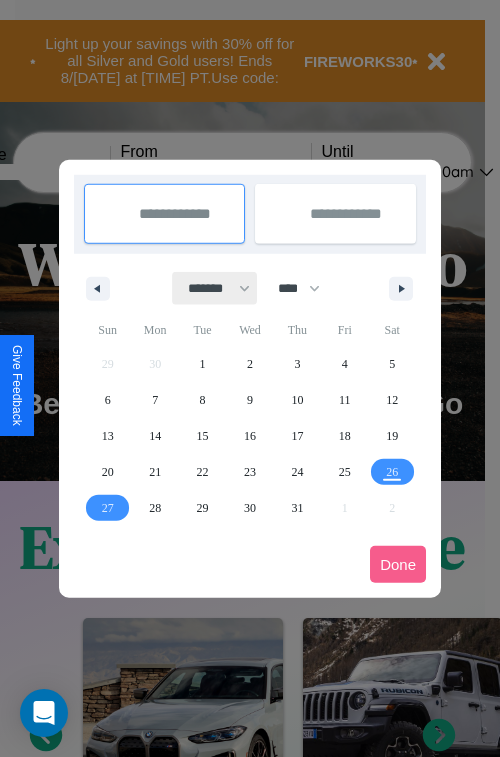 click on "******* ******** ***** ***** *** **** **** ****** ********* ******* ******** ********" at bounding box center [215, 288] 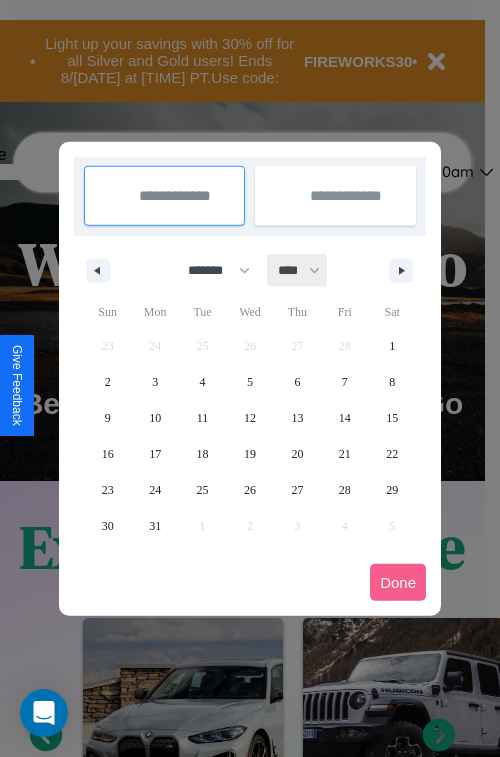 click on "**** **** **** **** **** **** **** **** **** **** **** **** **** **** **** **** **** **** **** **** **** **** **** **** **** **** **** **** **** **** **** **** **** **** **** **** **** **** **** **** **** **** **** **** **** **** **** **** **** **** **** **** **** **** **** **** **** **** **** **** **** **** **** **** **** **** **** **** **** **** **** **** **** **** **** **** **** **** **** **** **** **** **** **** **** **** **** **** **** **** **** **** **** **** **** **** **** **** **** **** **** **** **** **** **** **** **** **** **** **** **** **** **** **** **** **** **** **** **** **** ****" at bounding box center (298, 270) 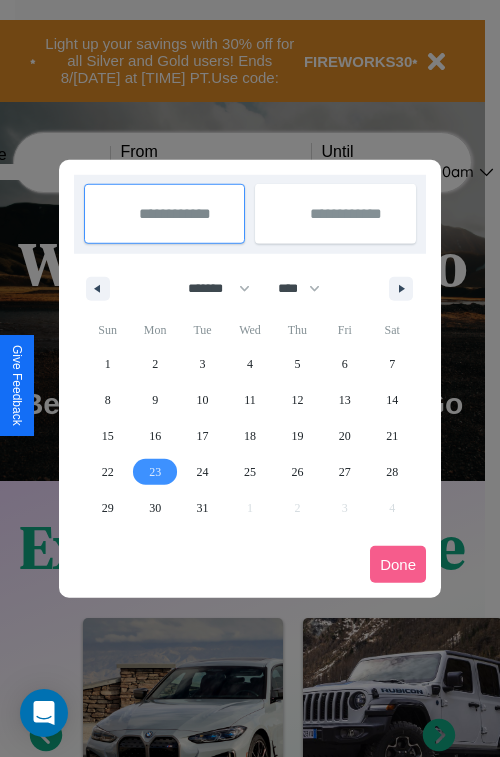 click on "23" at bounding box center (155, 472) 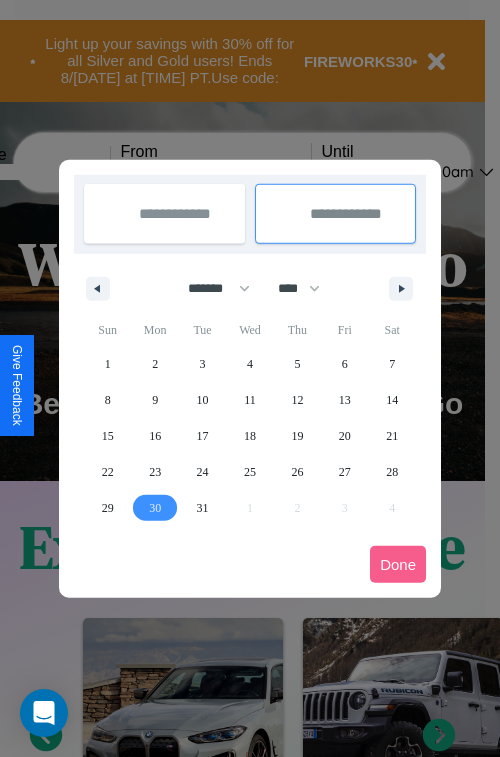 click on "30" at bounding box center [155, 508] 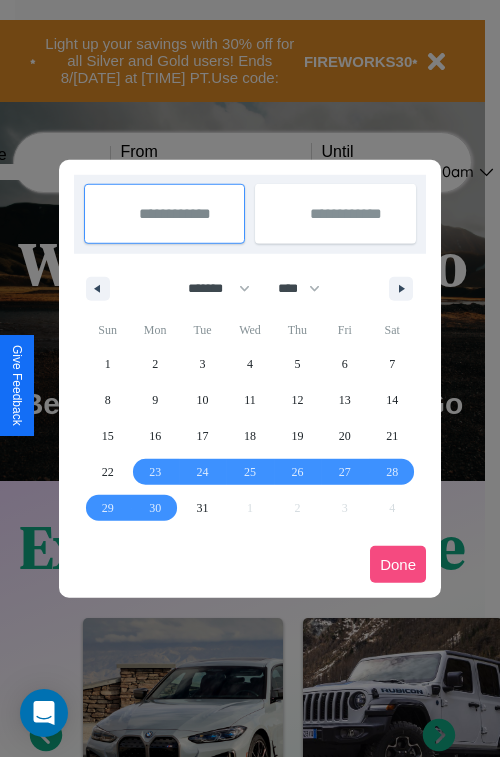 click on "Done" at bounding box center (398, 564) 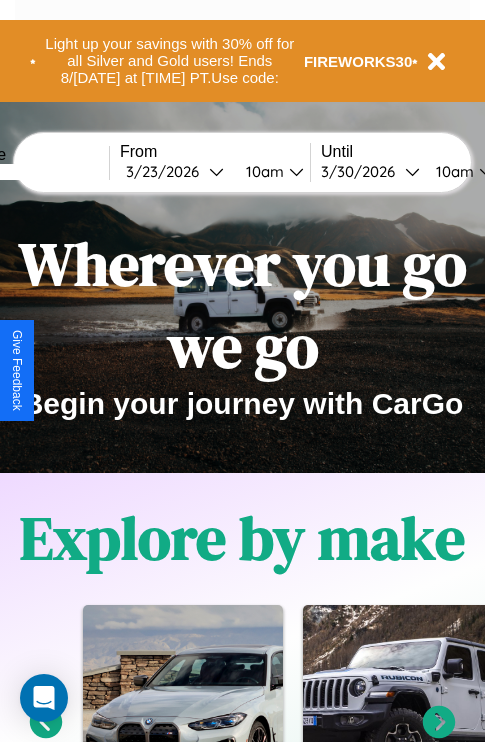 scroll, scrollTop: 0, scrollLeft: 76, axis: horizontal 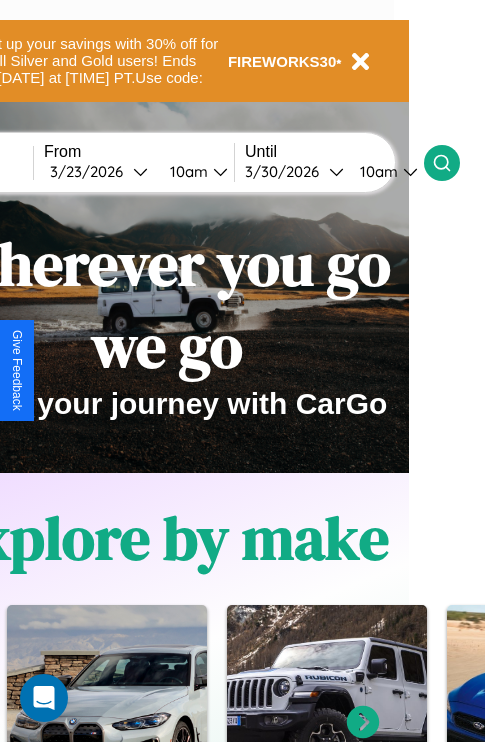 click 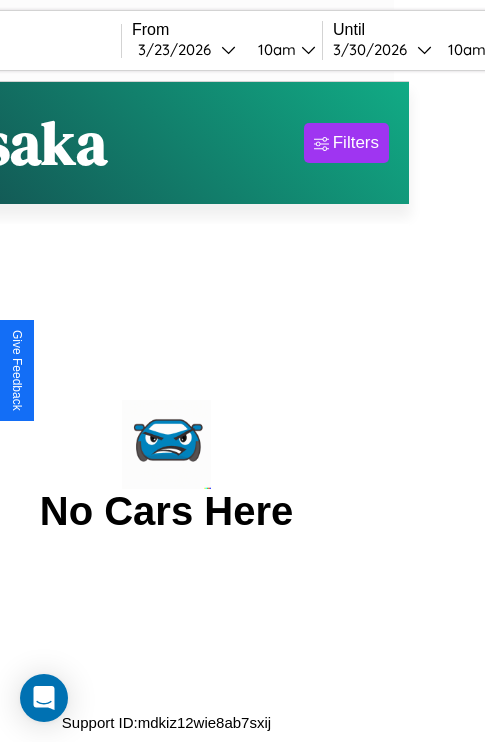 scroll, scrollTop: 0, scrollLeft: 0, axis: both 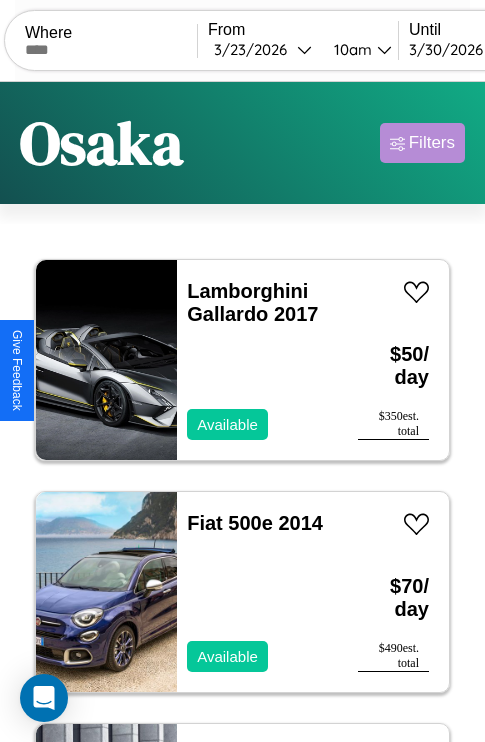 click on "Filters" at bounding box center [432, 143] 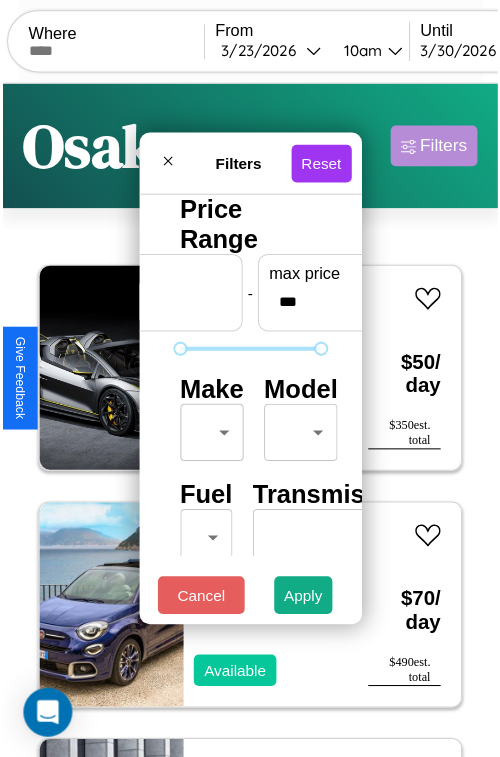 scroll, scrollTop: 59, scrollLeft: 0, axis: vertical 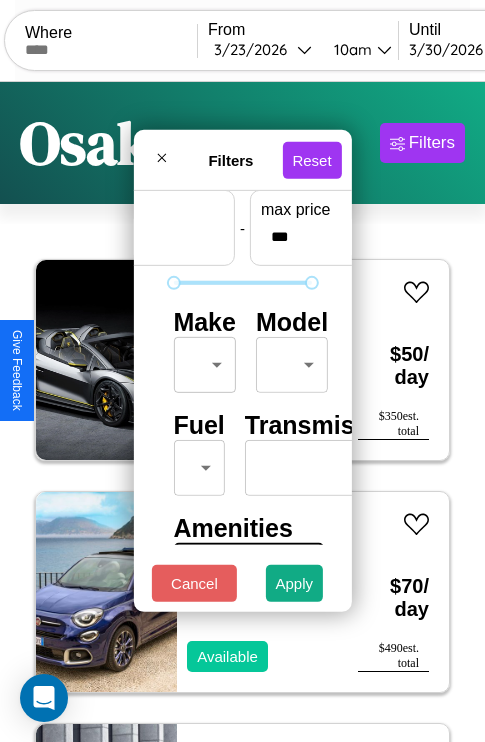 click on "CarGo Where From 3 / [DATE] [TIME] Until 3 / [DATE] [TIME] Become a Host Login Sign Up [CITY] Filters 14  cars in this area These cars can be picked up in this city. Lamborghini   Gallardo   2017 Available $ 50  / day $ 350  est. total Fiat   500e   2014 Available $ 70  / day $ 490  est. total Volvo   VS   2024 Available $ 40  / day $ 280  est. total Hummer   H1   2017 Unavailable $ 190  / day $ 1330  est. total Land Rover   Freelander   2017 Available $ 160  / day $ 1120  est. total Buick   Park Avenue   2014 Available $ 40  / day $ 280  est. total Bentley   Brooklands   2019 Available $ 200  / day $ 1400  est. total Lincoln   MKT   2018 Available $ 90  / day $ 630  est. total Volvo   XC40   2021 Available $ 170  / day $ 1190  est. total Dodge   Charger   2014 Available $ 140  / day $ 980  est. total GMC   WIM   2018 Available $ 190  / day $ 1330  est. total Nissan   NX   2020 Unavailable $ 110  / day $ 770  est. total Chrysler   Grand Caravan   2017 Available $ 130  / day $ 910  est. total Jaguar   XJS   $" at bounding box center [242, 412] 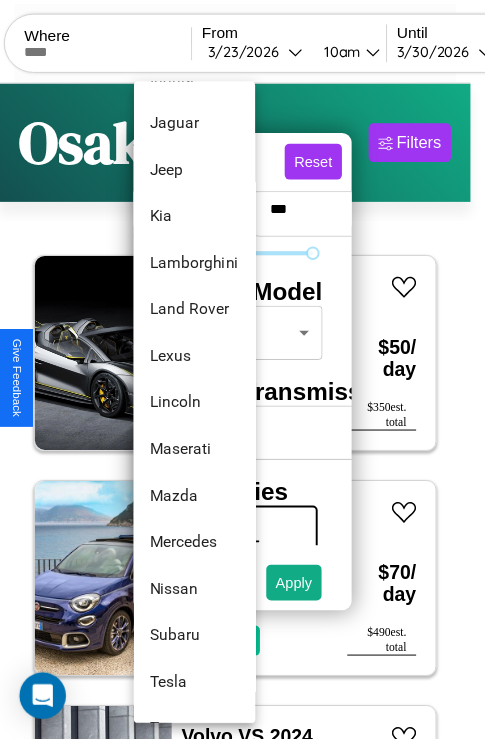 scroll, scrollTop: 950, scrollLeft: 0, axis: vertical 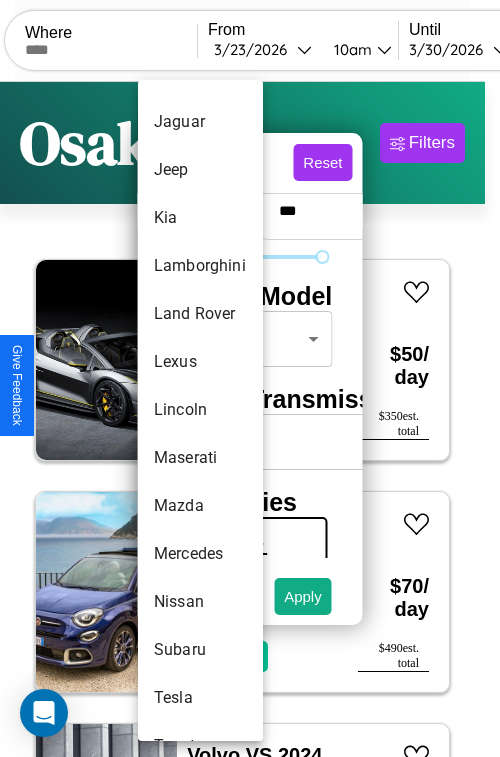 click on "Lincoln" at bounding box center (200, 410) 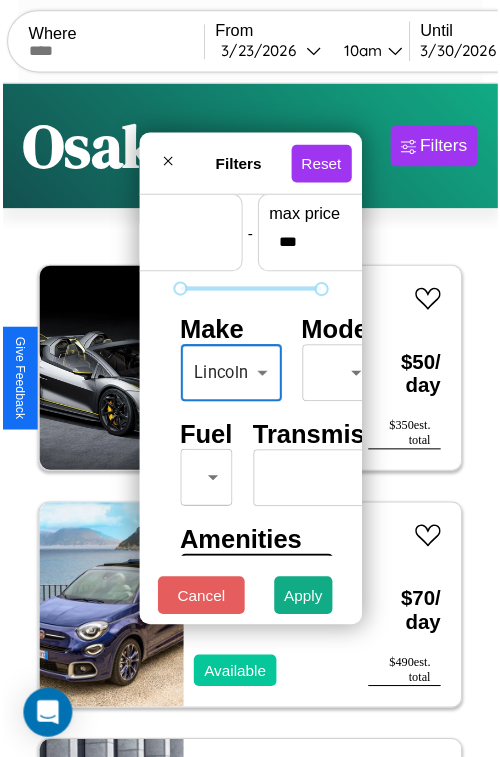 scroll, scrollTop: 59, scrollLeft: 21, axis: both 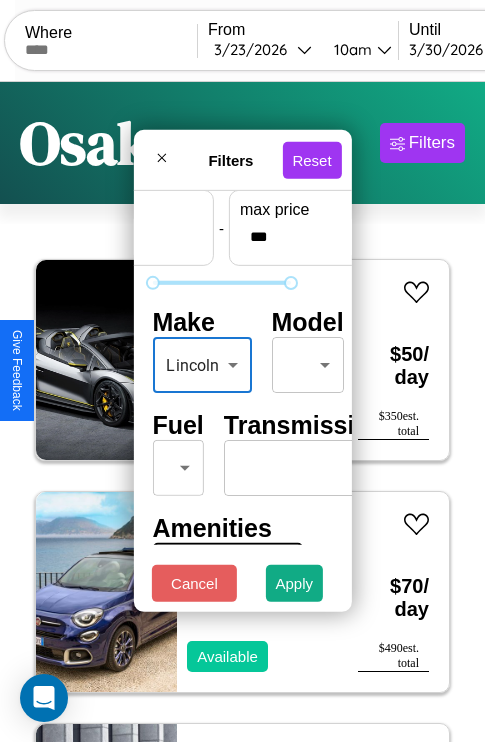 click on "CarGo Where From 3 / [DATE] [TIME] Until 3 / [DATE] [TIME] Become a Host Login Sign Up [CITY] Filters 14  cars in this area These cars can be picked up in this city. Lamborghini   Gallardo   2017 Available $ 50  / day $ 350  est. total Fiat   500e   2014 Available $ 70  / day $ 490  est. total Volvo   VS   2024 Available $ 40  / day $ 280  est. total Hummer   H1   2017 Unavailable $ 190  / day $ 1330  est. total Land Rover   Freelander   2017 Available $ 160  / day $ 1120  est. total Buick   Park Avenue   2014 Available $ 40  / day $ 280  est. total Bentley   Brooklands   2019 Available $ 200  / day $ 1400  est. total Lincoln   MKT   2018 Available $ 90  / day $ 630  est. total Volvo   XC40   2021 Available $ 170  / day $ 1190  est. total Dodge   Charger   2014 Available $ 140  / day $ 980  est. total GMC   WIM   2018 Available $ 190  / day $ 1330  est. total Nissan   NX   2020 Unavailable $ 110  / day $ 770  est. total Chrysler   Grand Caravan   2017 Available $ 130  / day $ 910  est. total Jaguar   XJS   $" at bounding box center [242, 412] 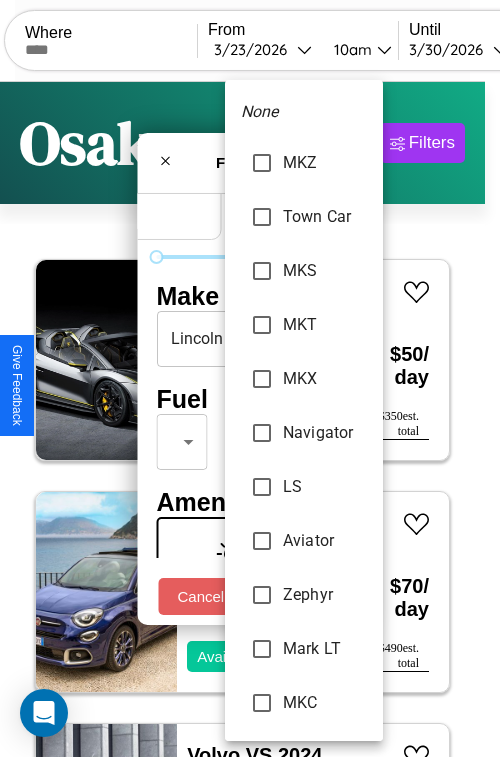 scroll, scrollTop: 23, scrollLeft: 0, axis: vertical 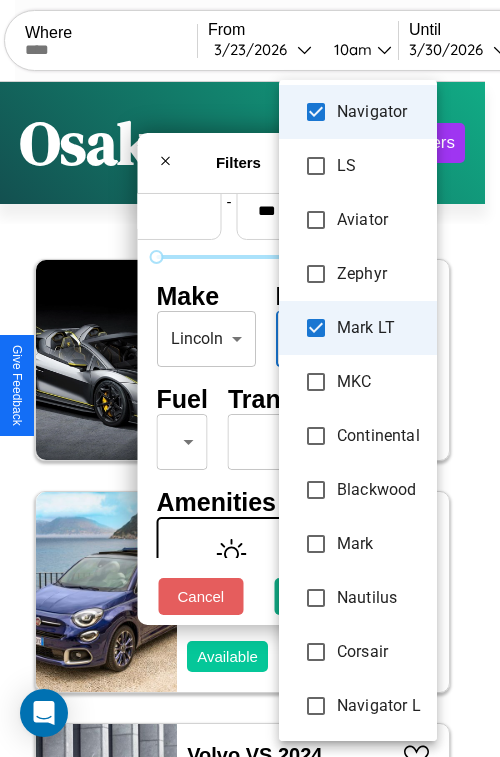 type on "**********" 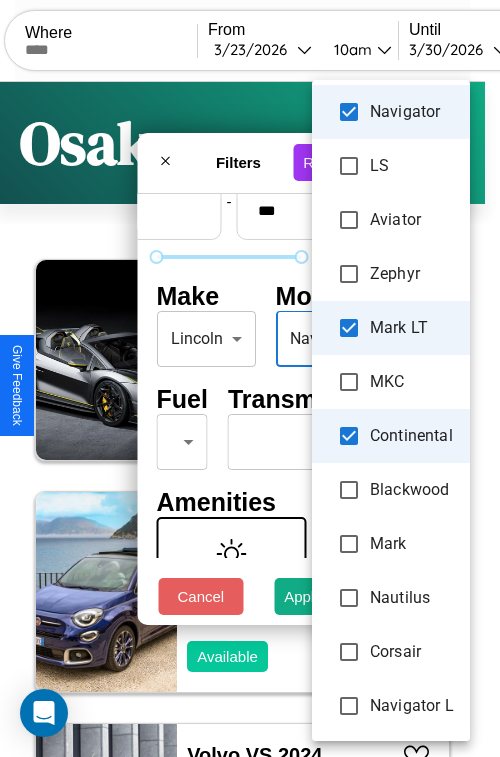 click at bounding box center [250, 378] 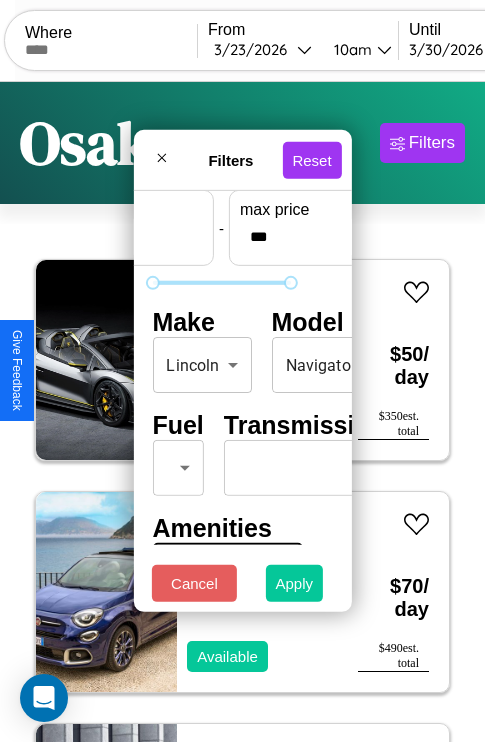 click on "Apply" at bounding box center [295, 583] 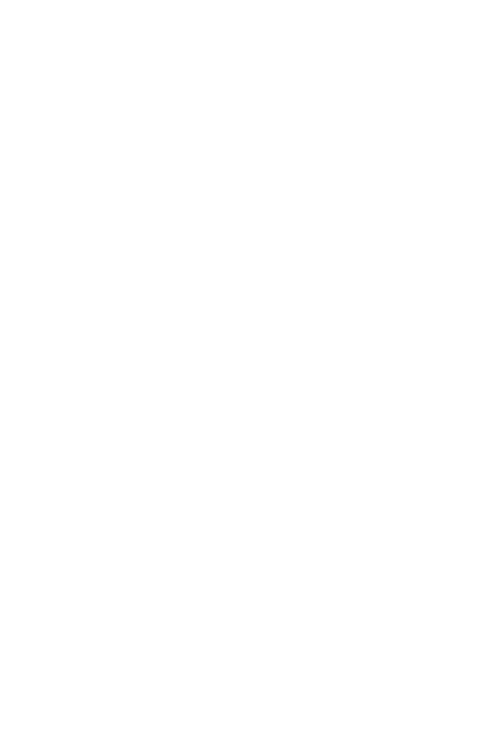 scroll, scrollTop: 0, scrollLeft: 0, axis: both 